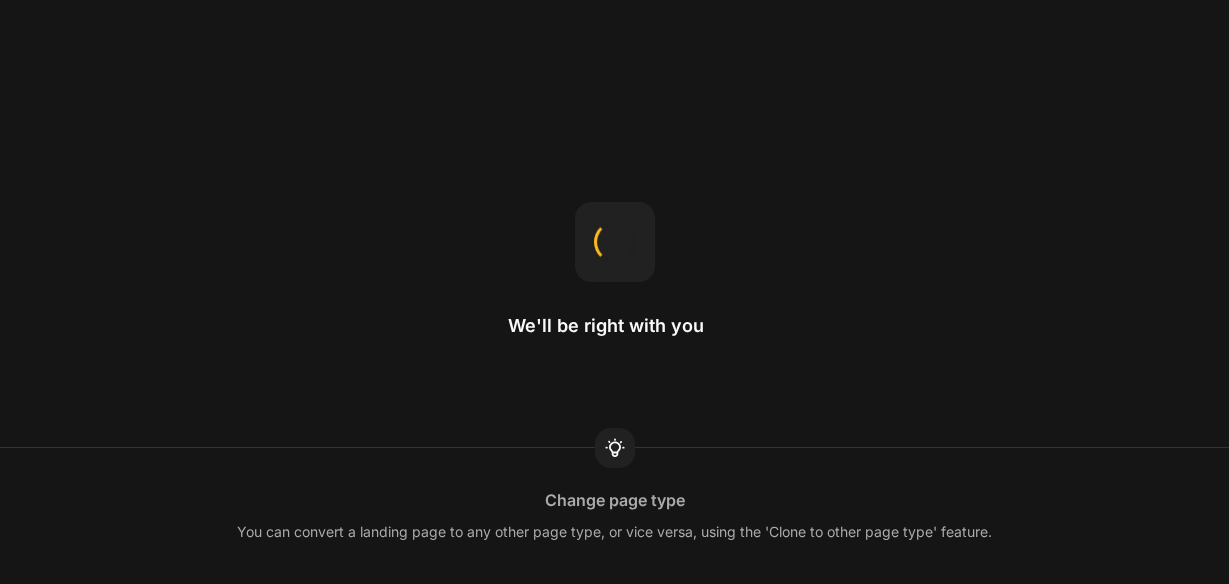 scroll, scrollTop: 0, scrollLeft: 0, axis: both 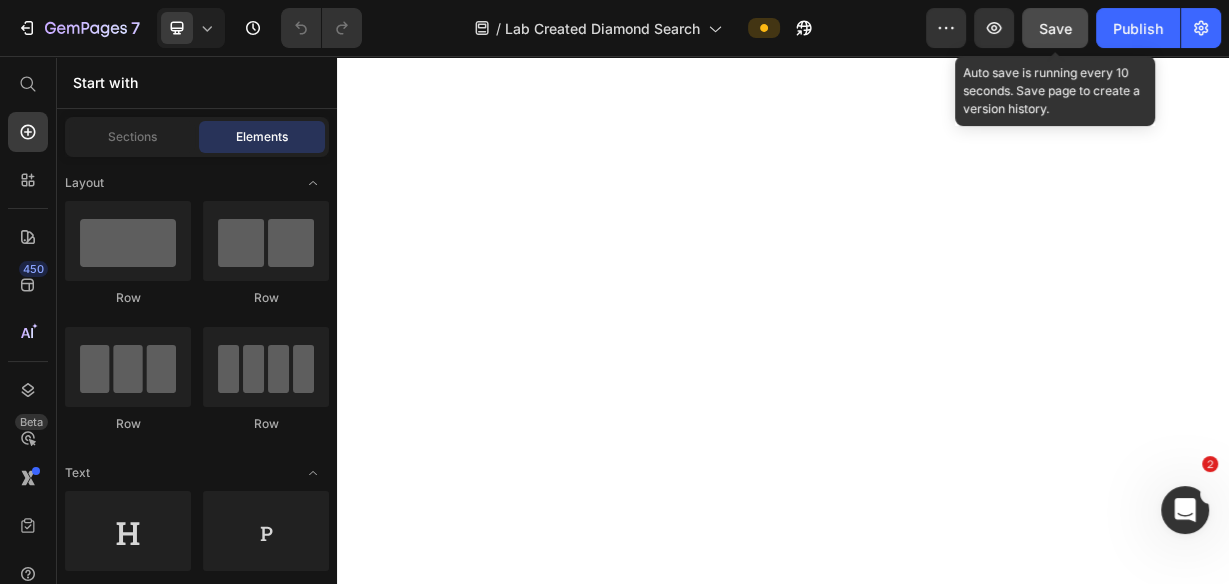 click on "Save" at bounding box center (1055, 28) 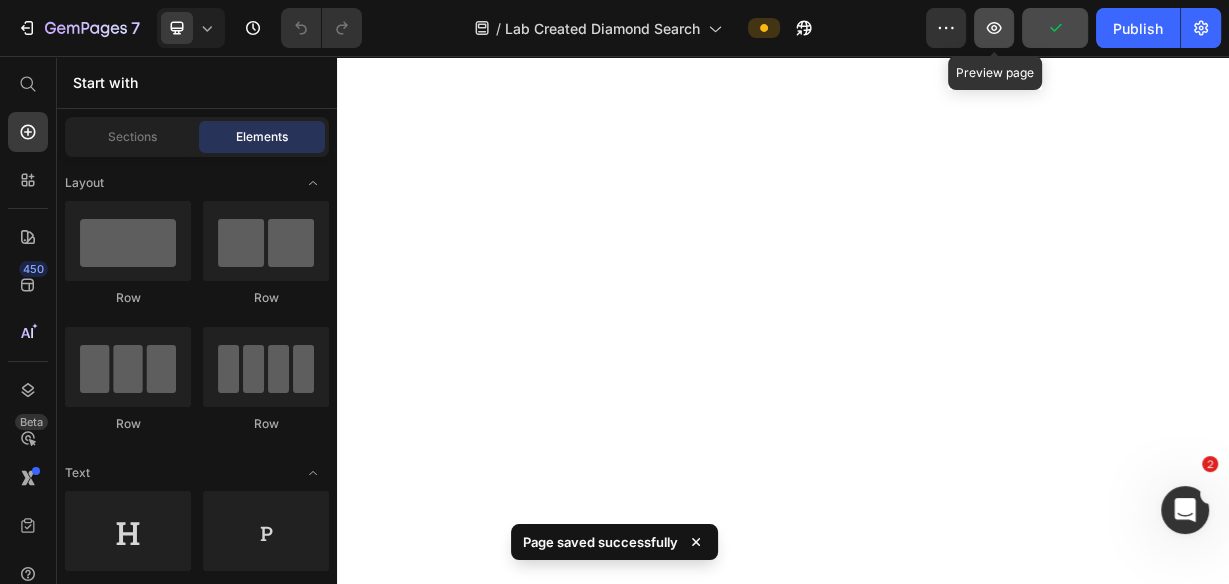 click 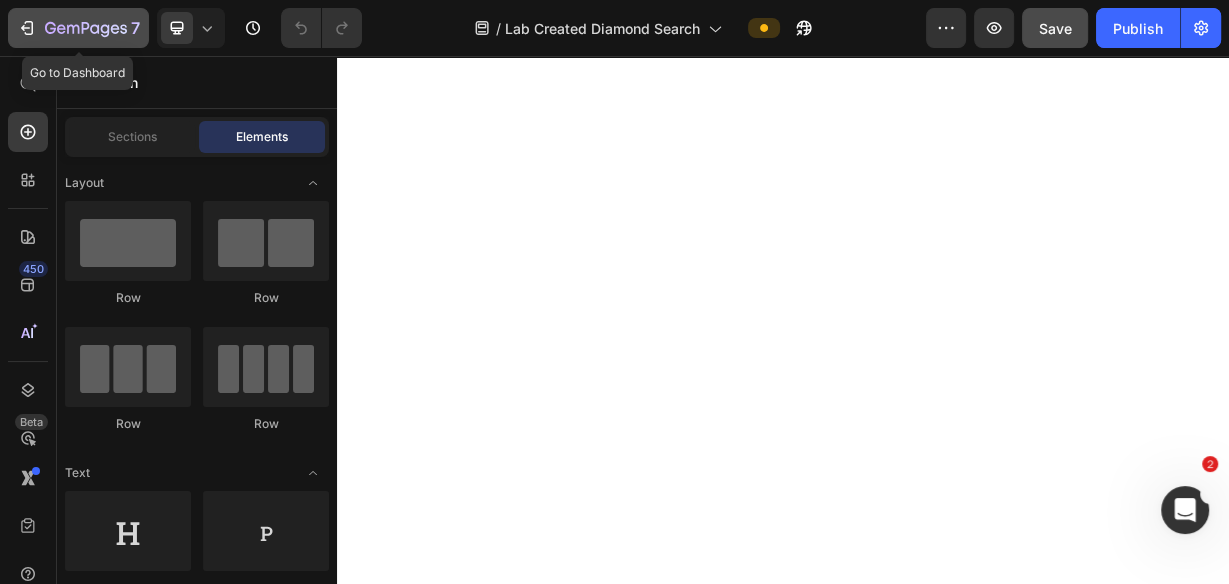 click on "7" 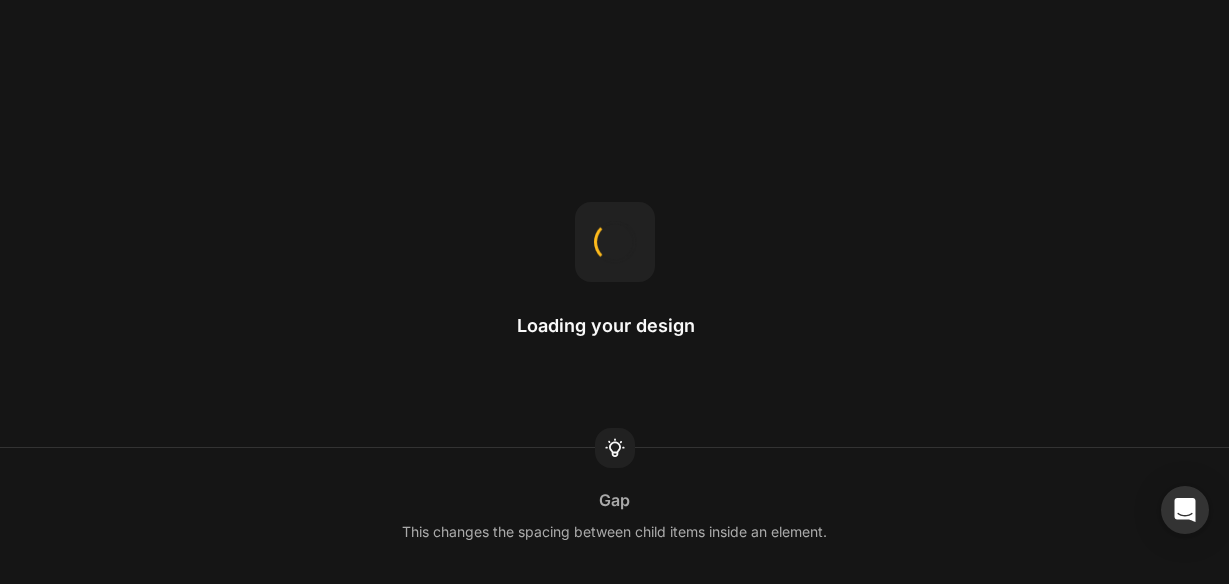 scroll, scrollTop: 0, scrollLeft: 0, axis: both 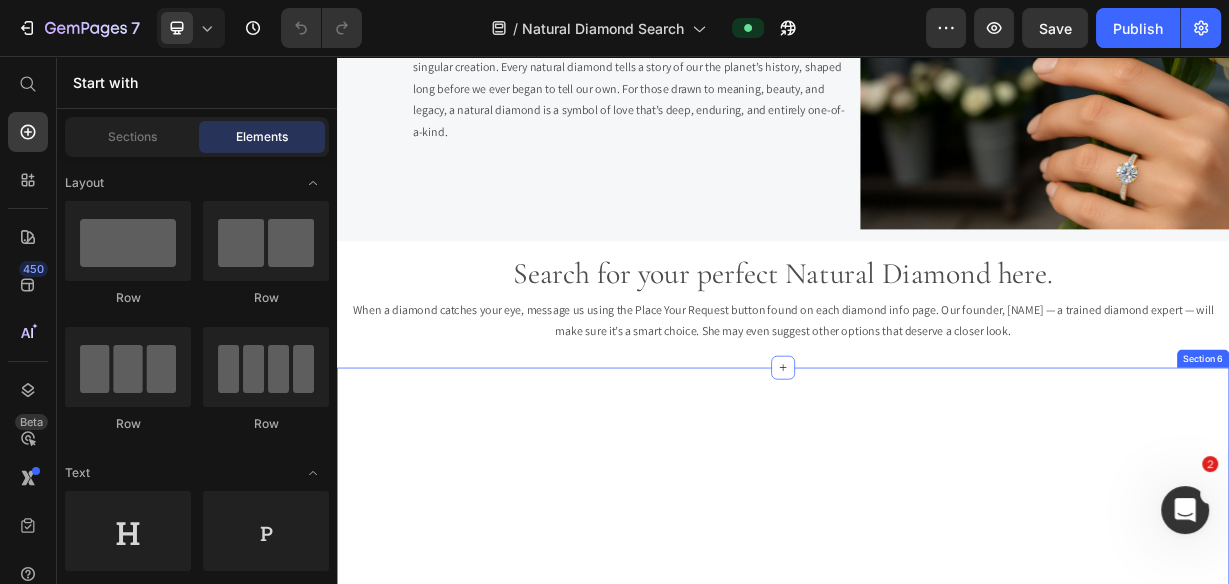 click on "Custom Code Row Section 6" at bounding box center (937, 965) 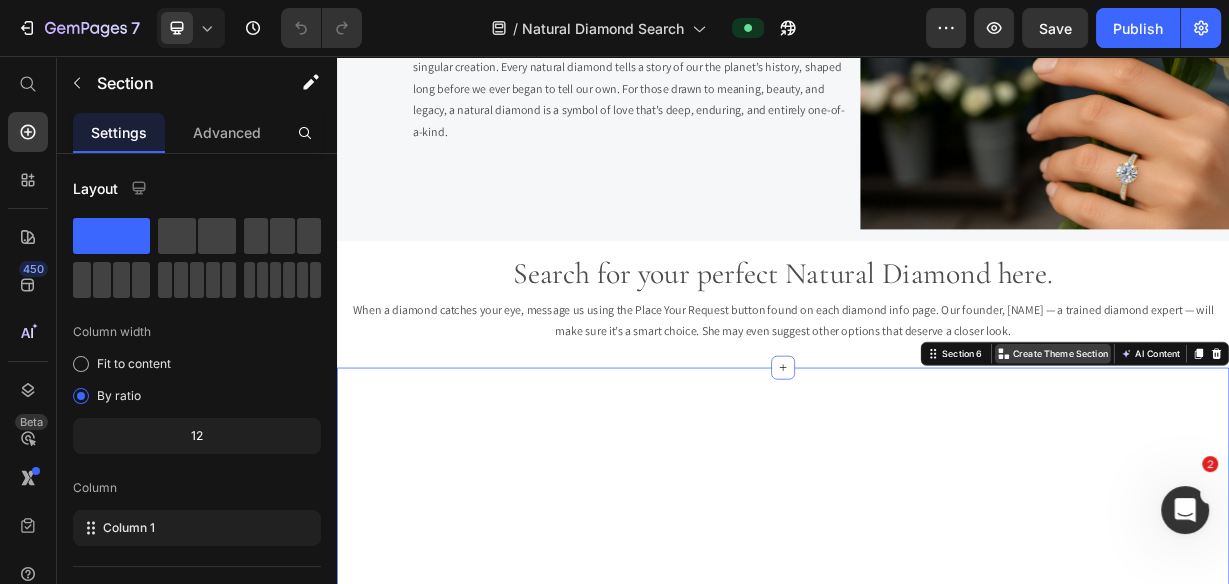click on "Create Theme Section" at bounding box center (1310, 456) 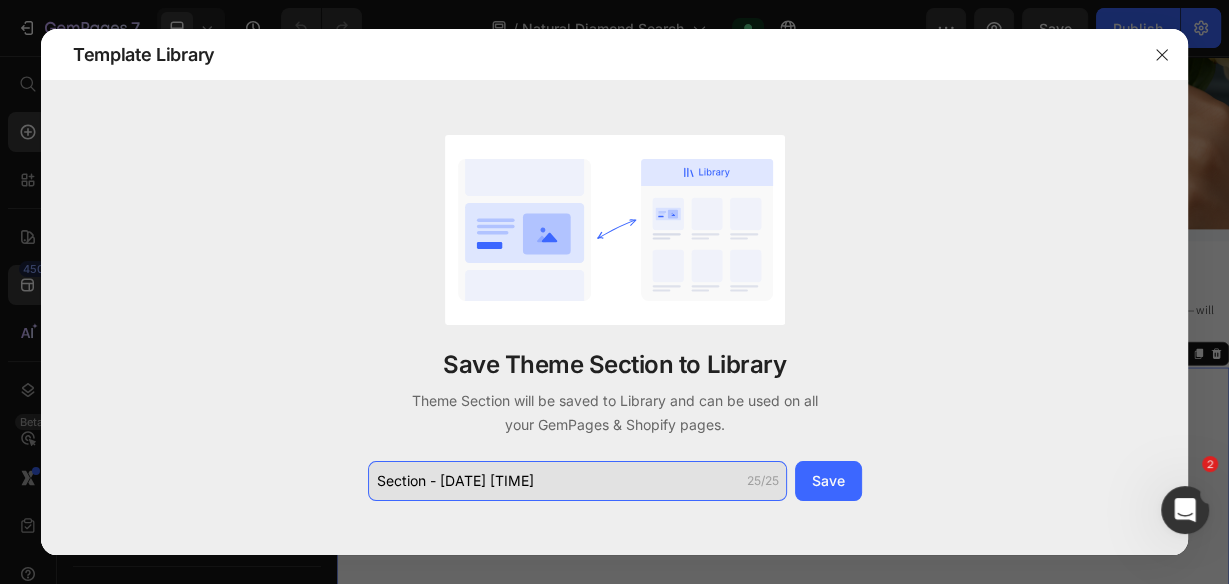 click on "Section - Jul 13 14:46:16" 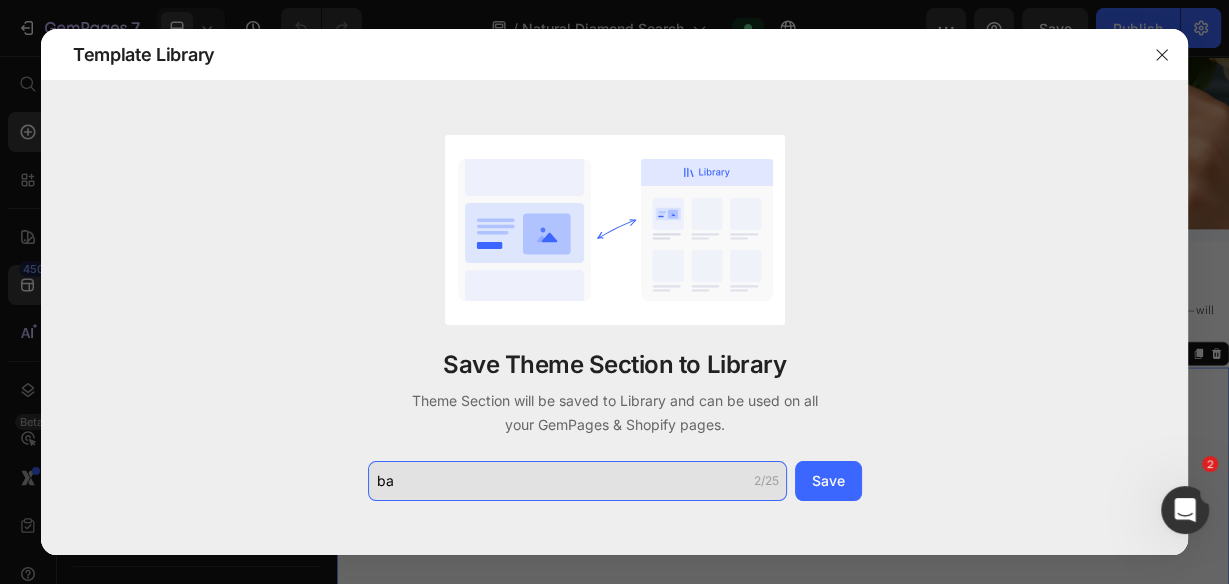 type on "b" 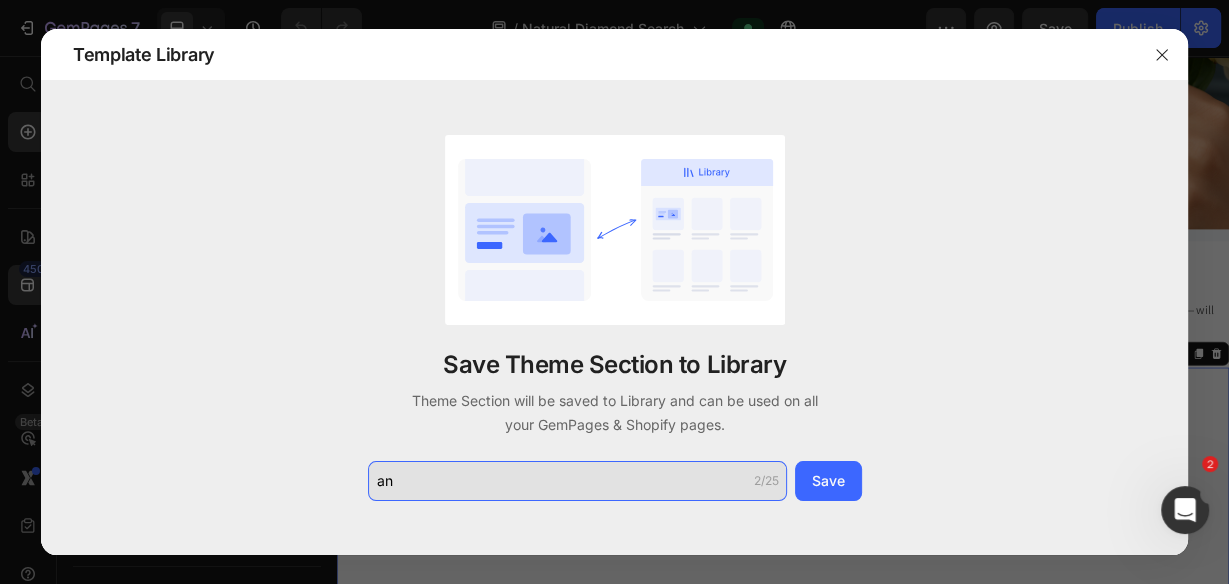 type on "a" 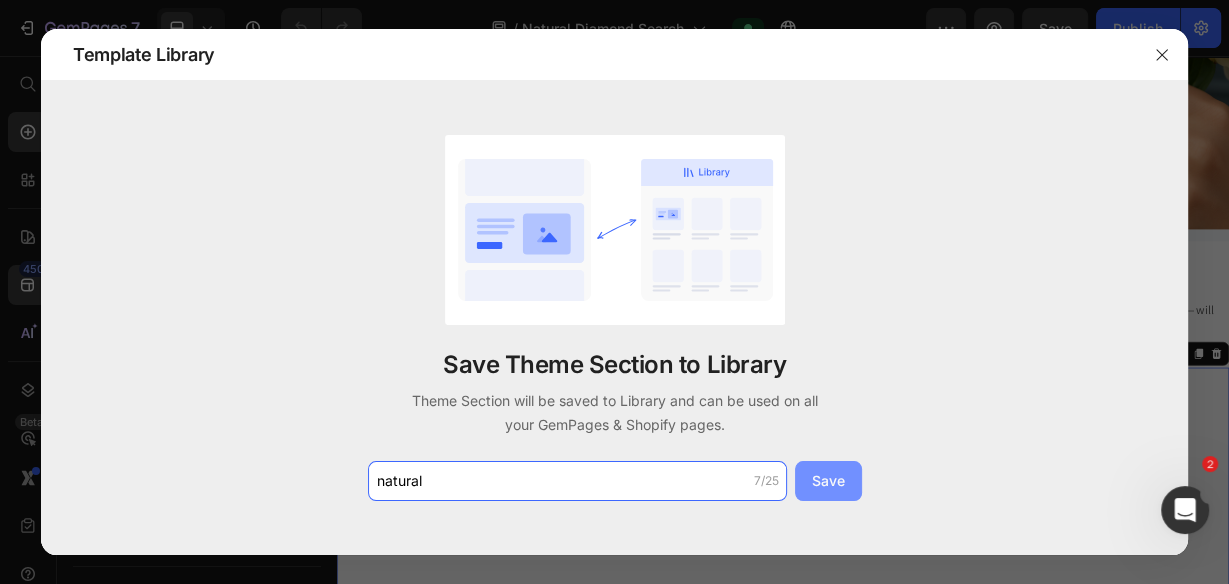 type on "natural" 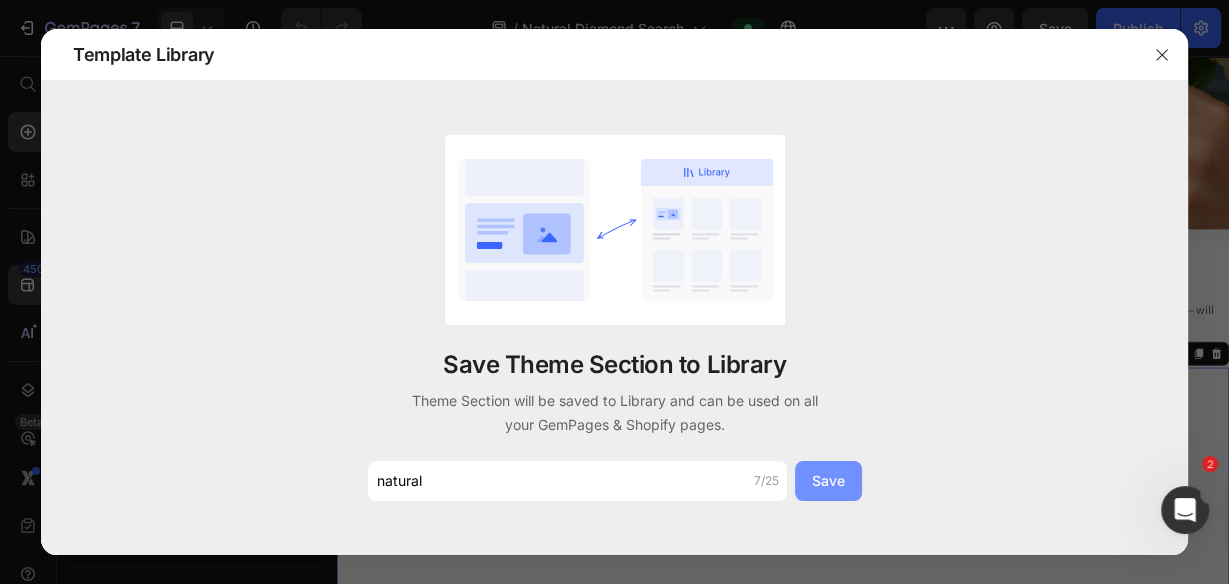 click on "Save" at bounding box center (828, 480) 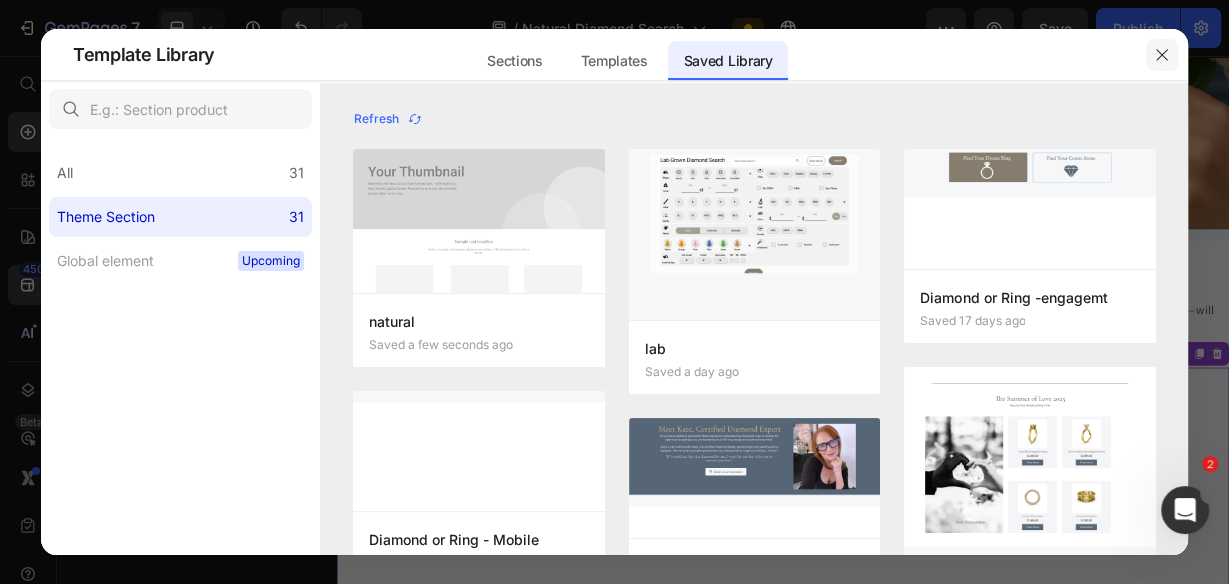 click 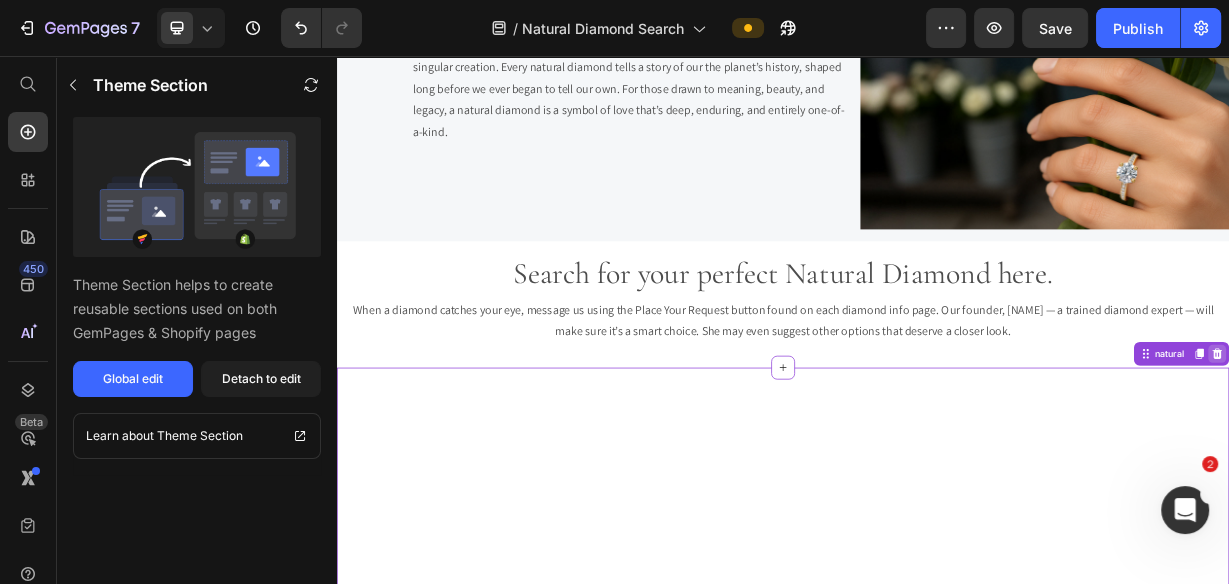 click 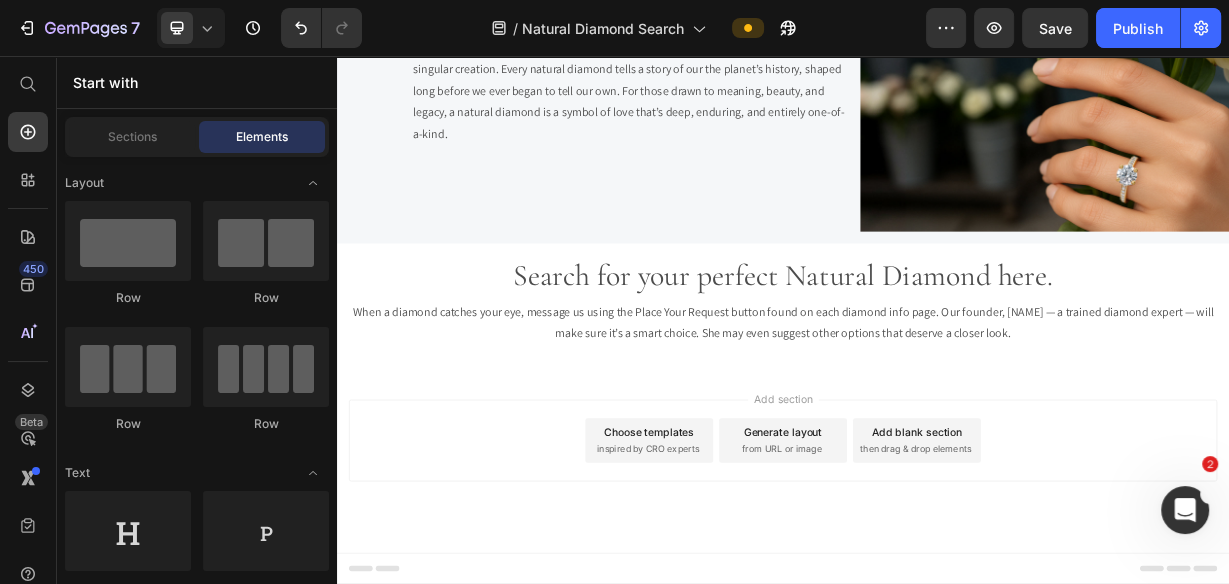 scroll, scrollTop: 692, scrollLeft: 0, axis: vertical 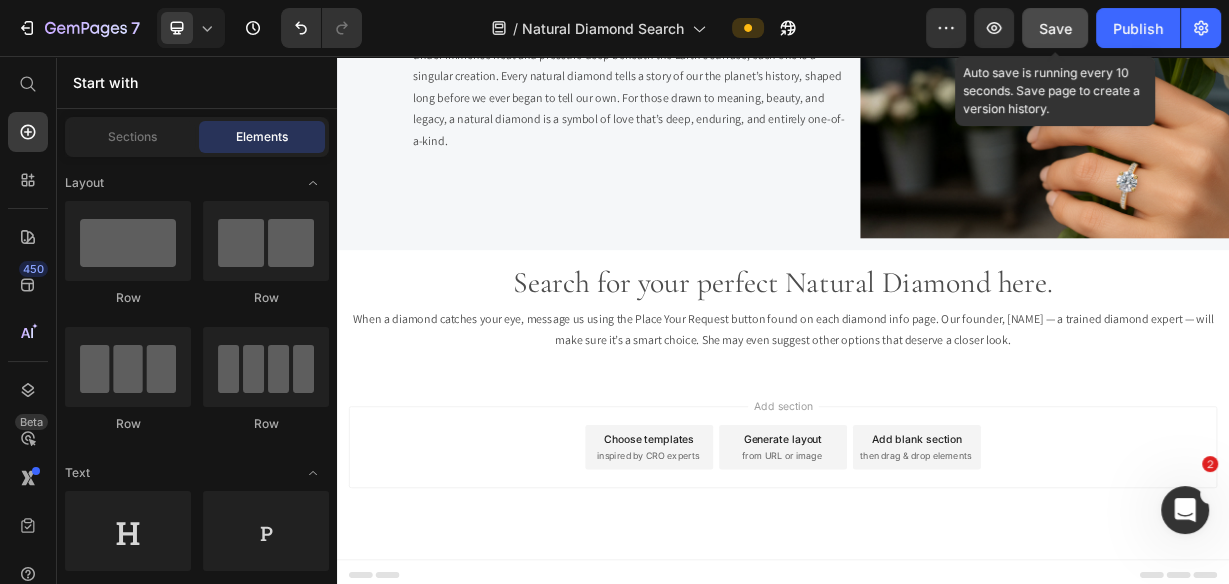 click on "Save" 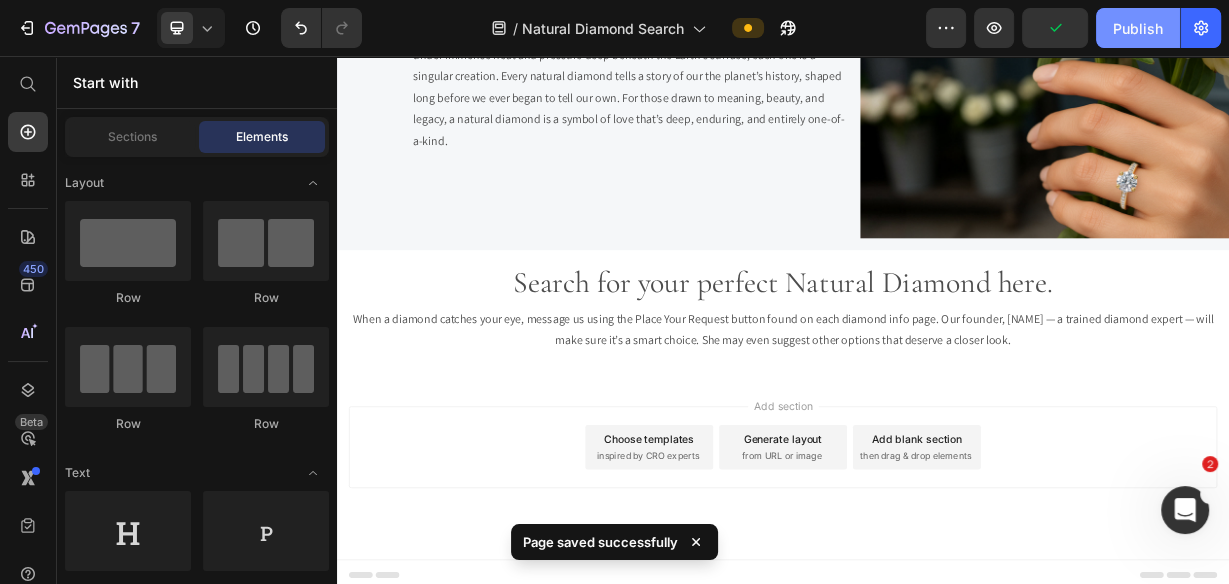 click on "Publish" at bounding box center [1138, 28] 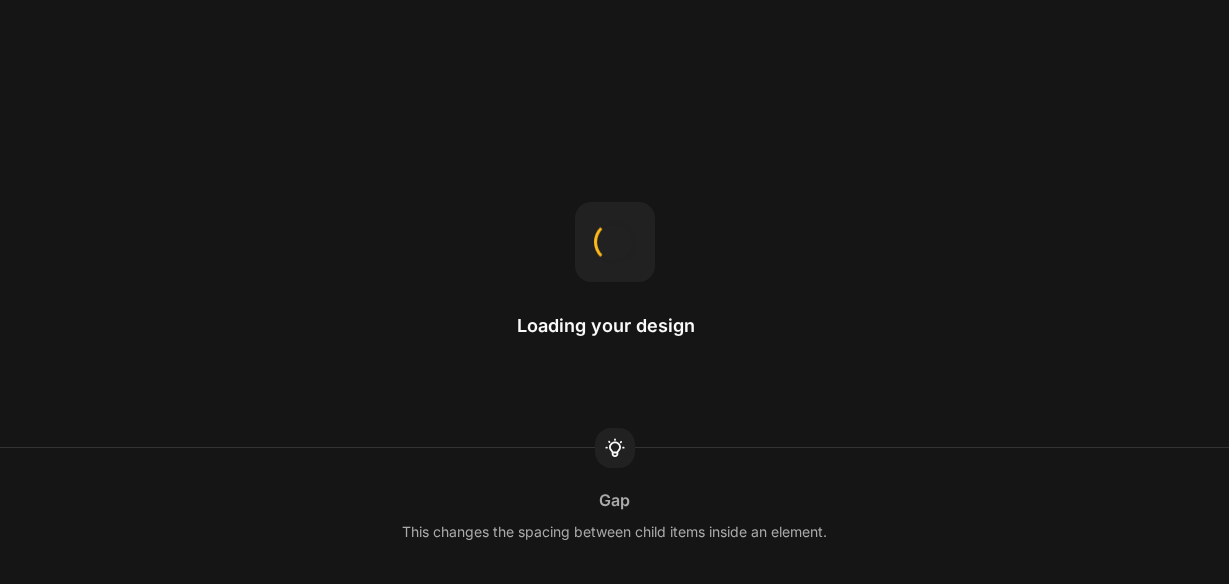 scroll, scrollTop: 0, scrollLeft: 0, axis: both 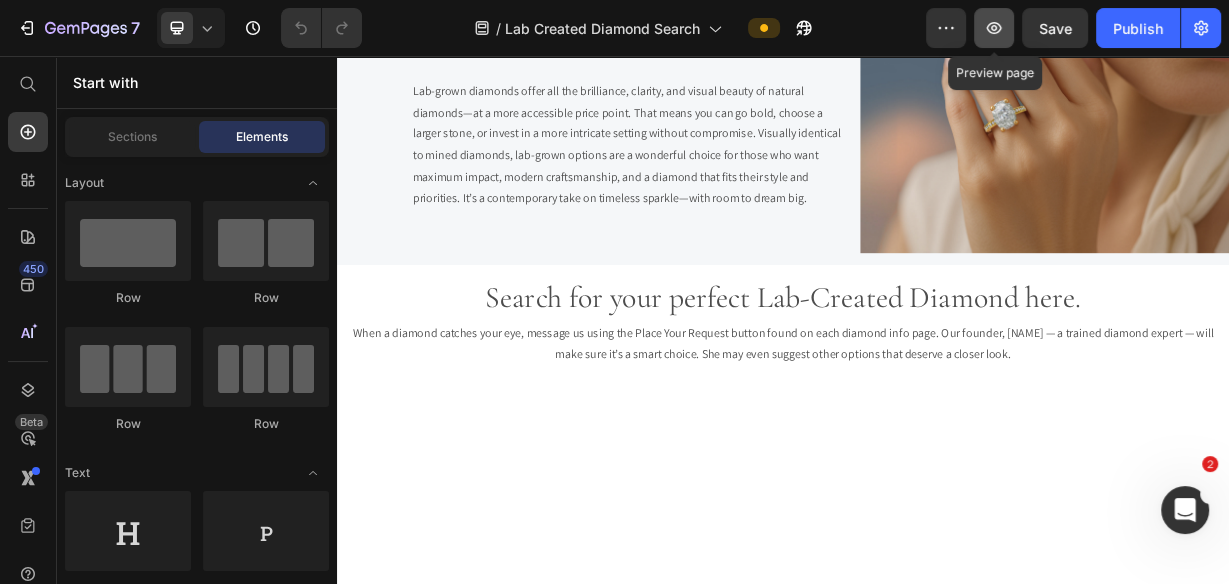 click 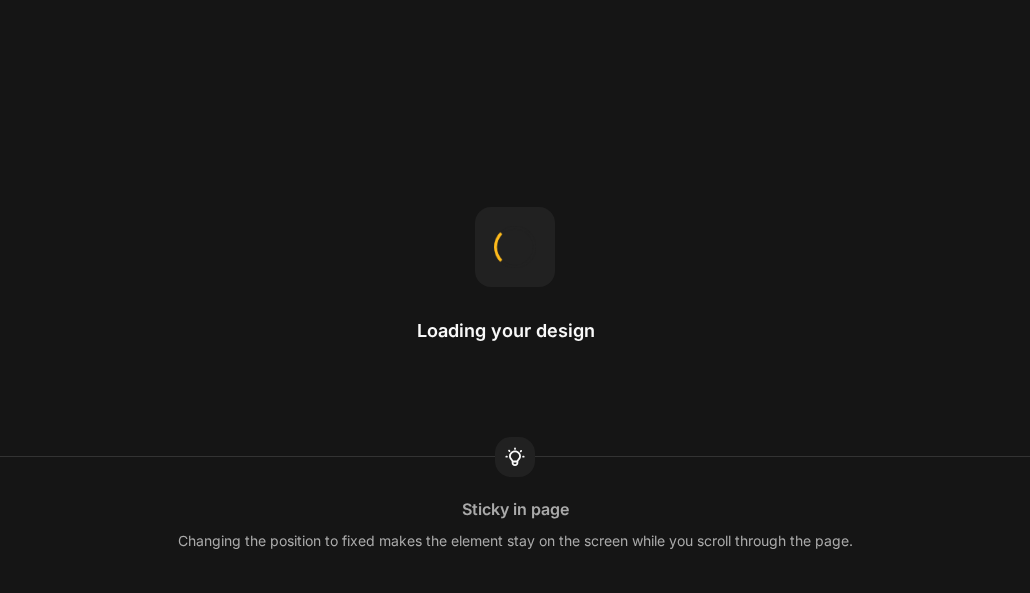 scroll, scrollTop: 0, scrollLeft: 0, axis: both 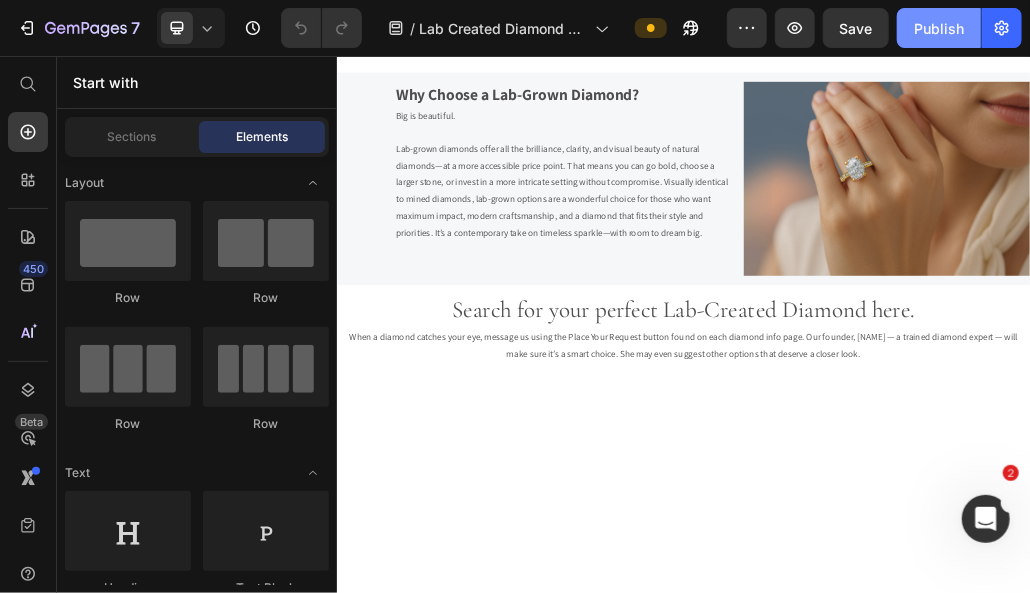 click on "Publish" at bounding box center [939, 28] 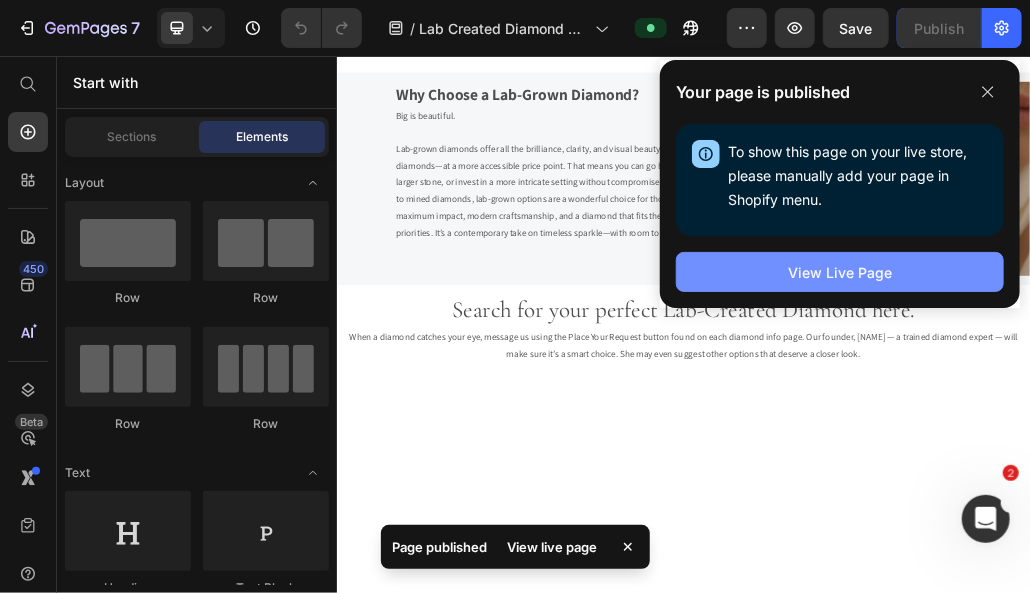 click on "View Live Page" at bounding box center (840, 272) 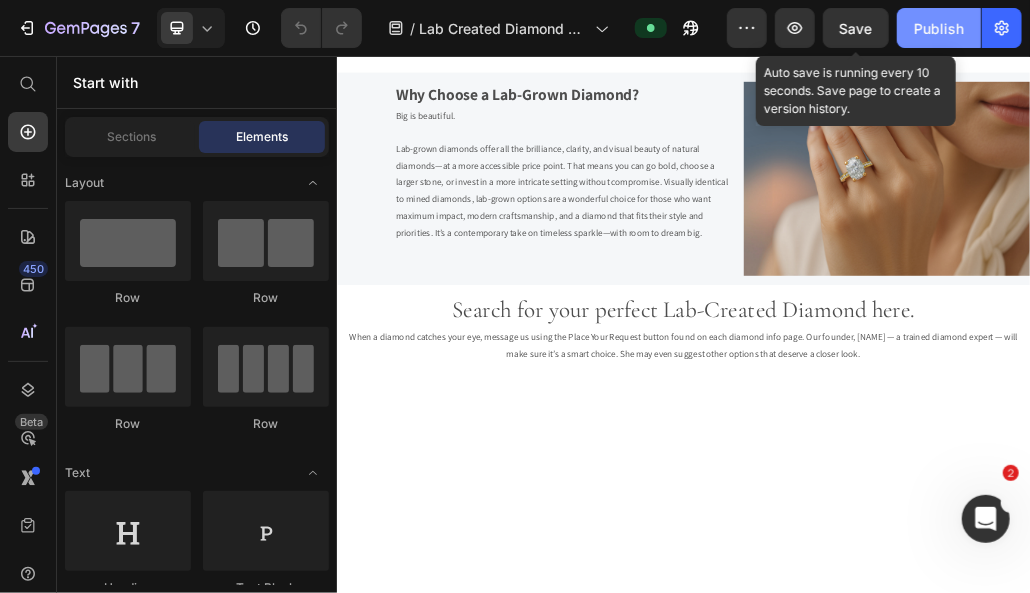 drag, startPoint x: 867, startPoint y: 30, endPoint x: 921, endPoint y: 19, distance: 55.108982 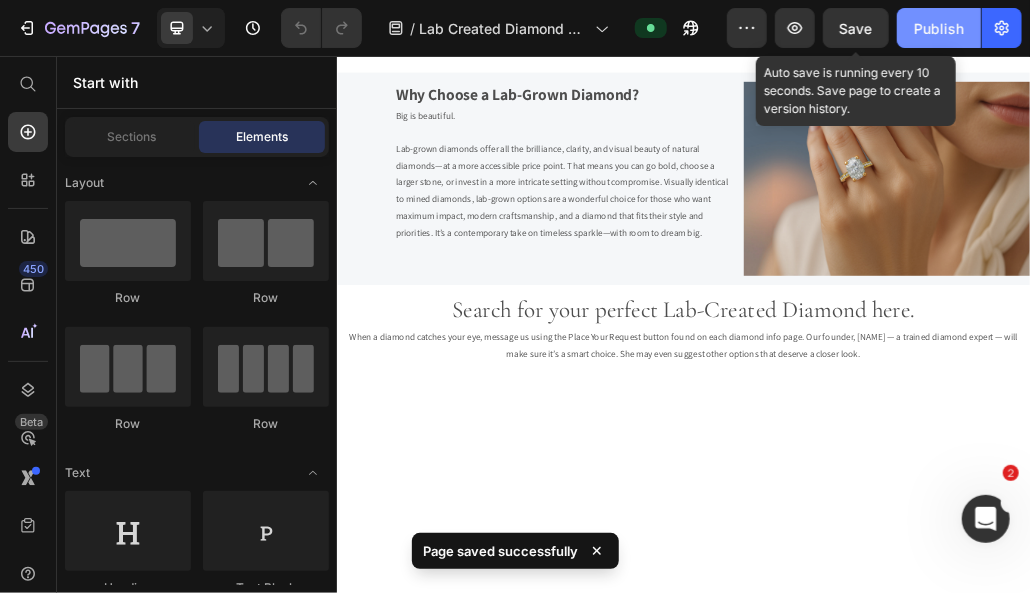 click on "Publish" at bounding box center [939, 28] 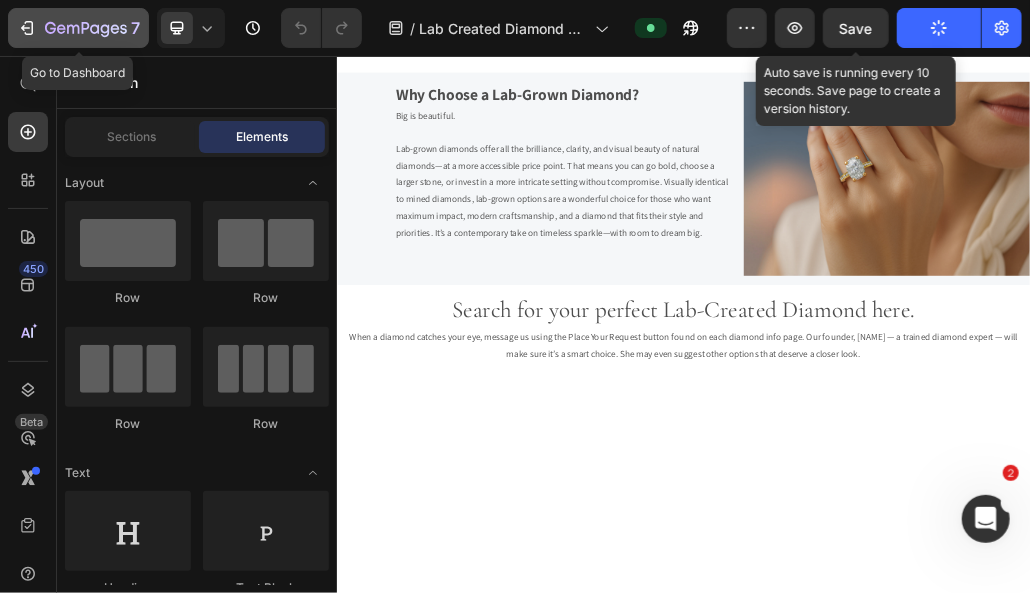 click 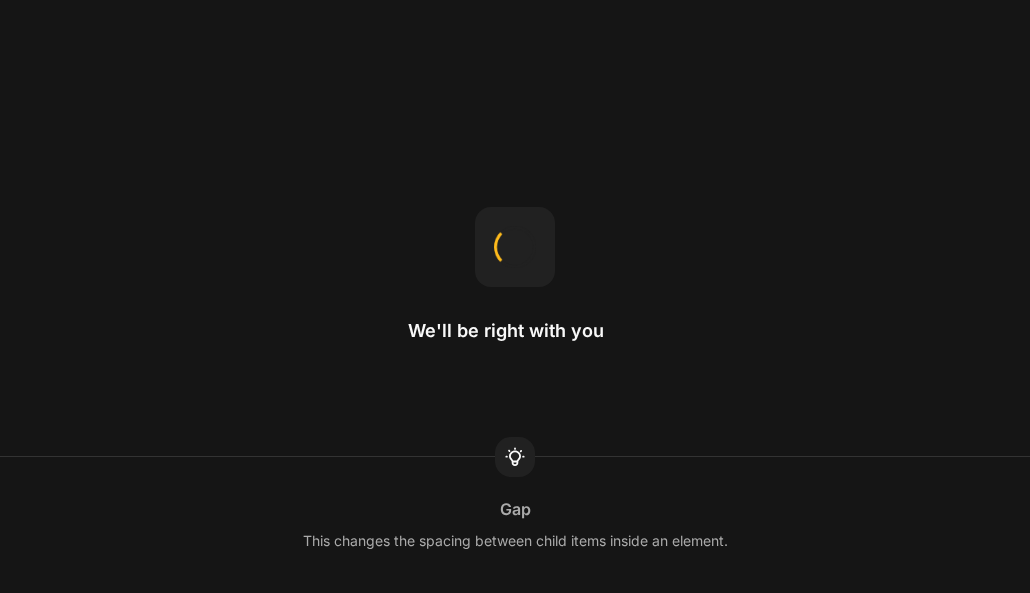 scroll, scrollTop: 0, scrollLeft: 0, axis: both 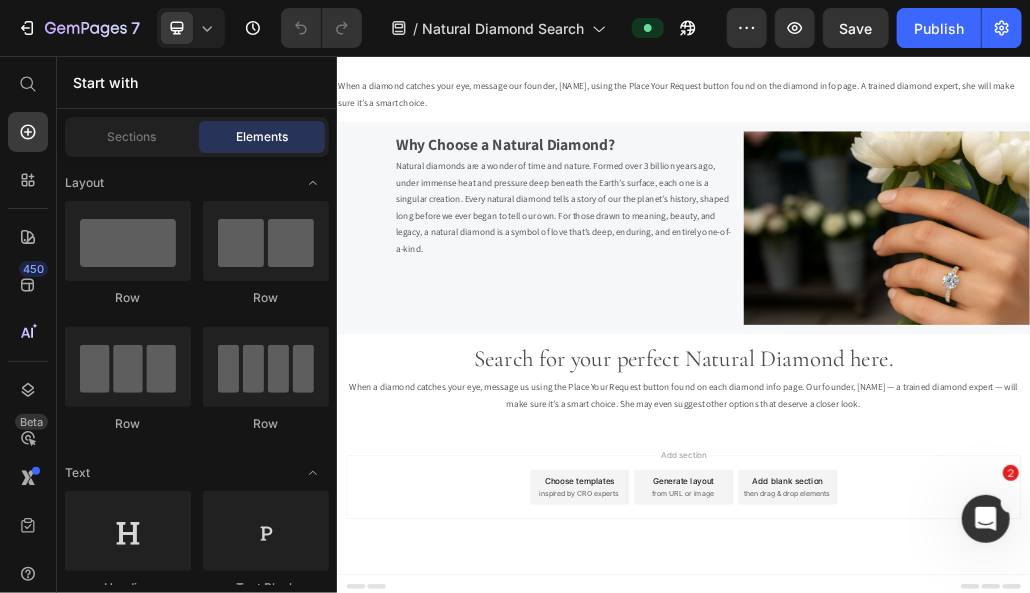 click on "inspired by CRO experts" at bounding box center [754, 814] 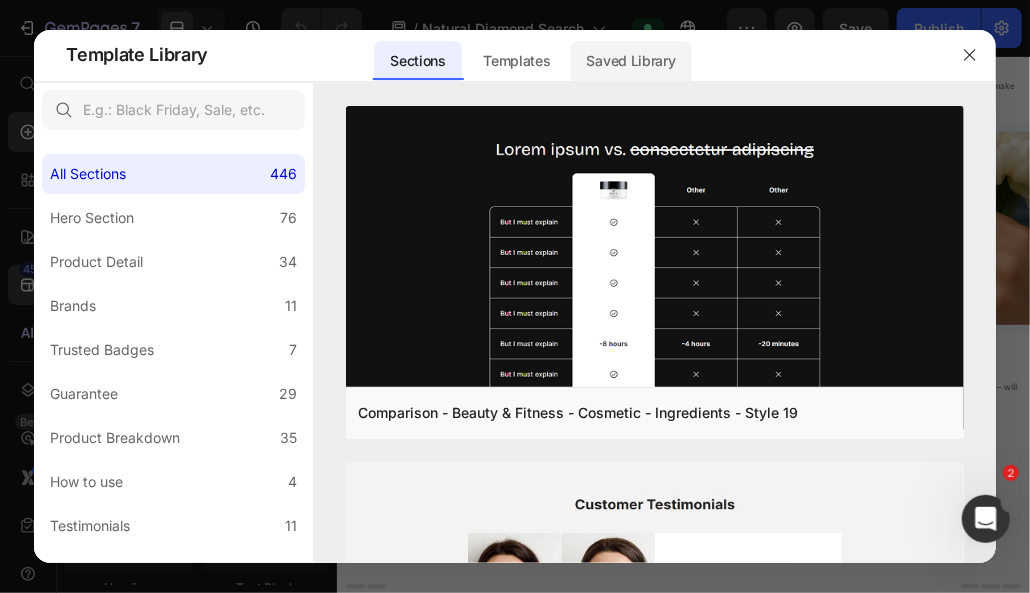 click on "Saved Library" 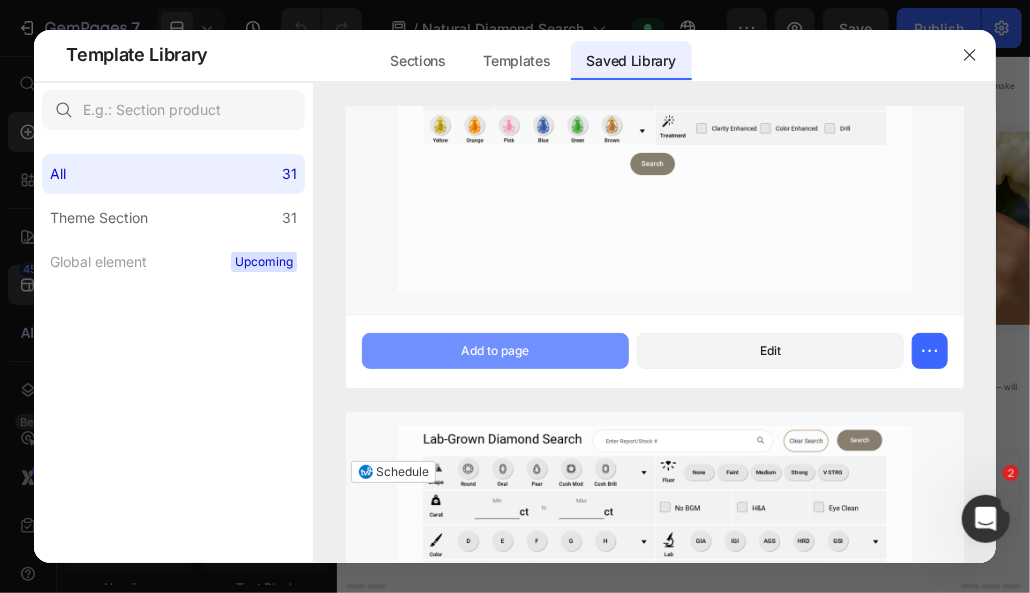 scroll, scrollTop: 0, scrollLeft: 0, axis: both 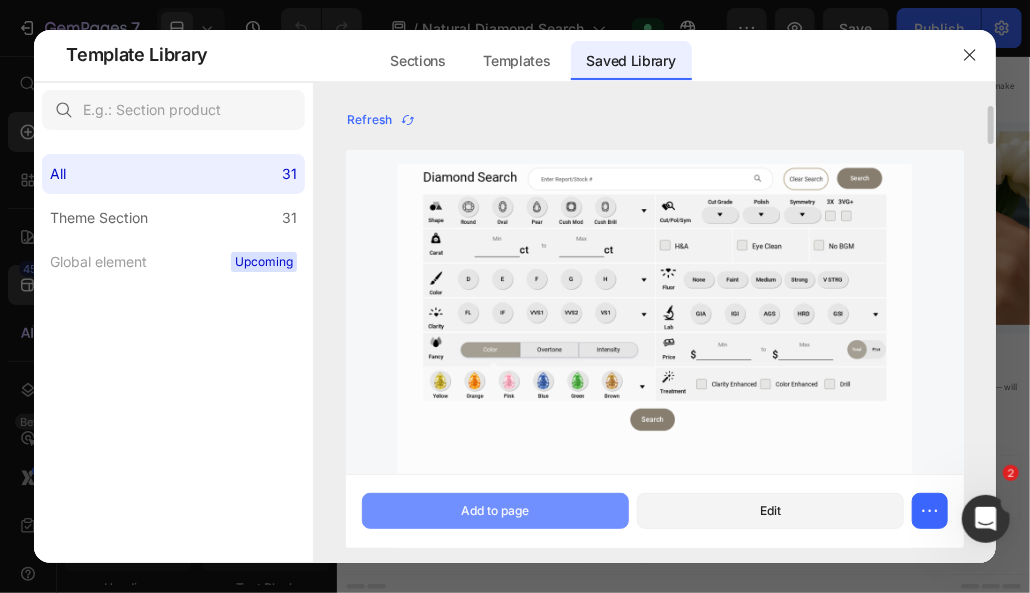 click on "Add to page" at bounding box center (495, 511) 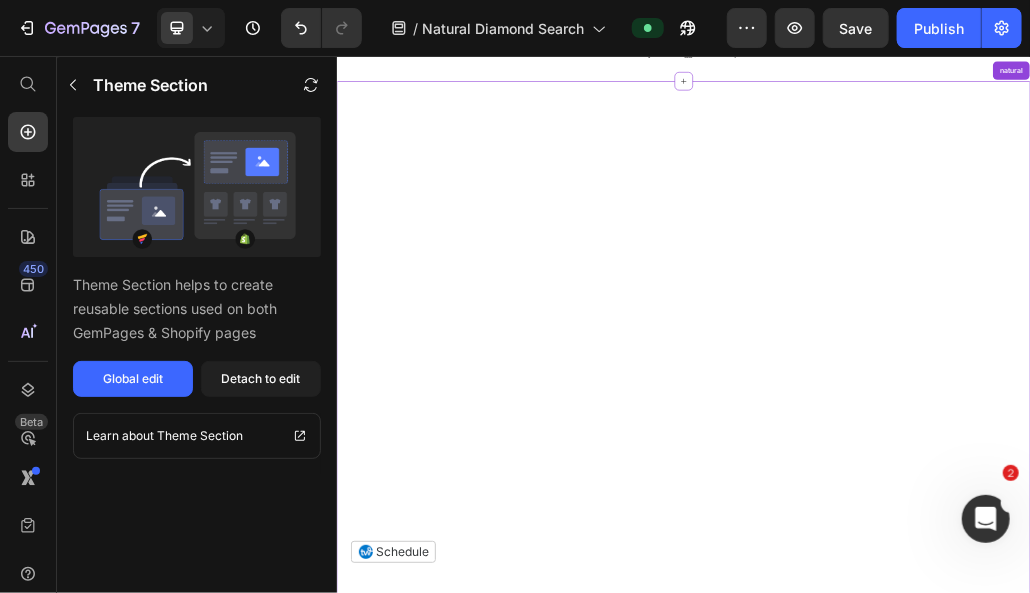 scroll, scrollTop: 1116, scrollLeft: 0, axis: vertical 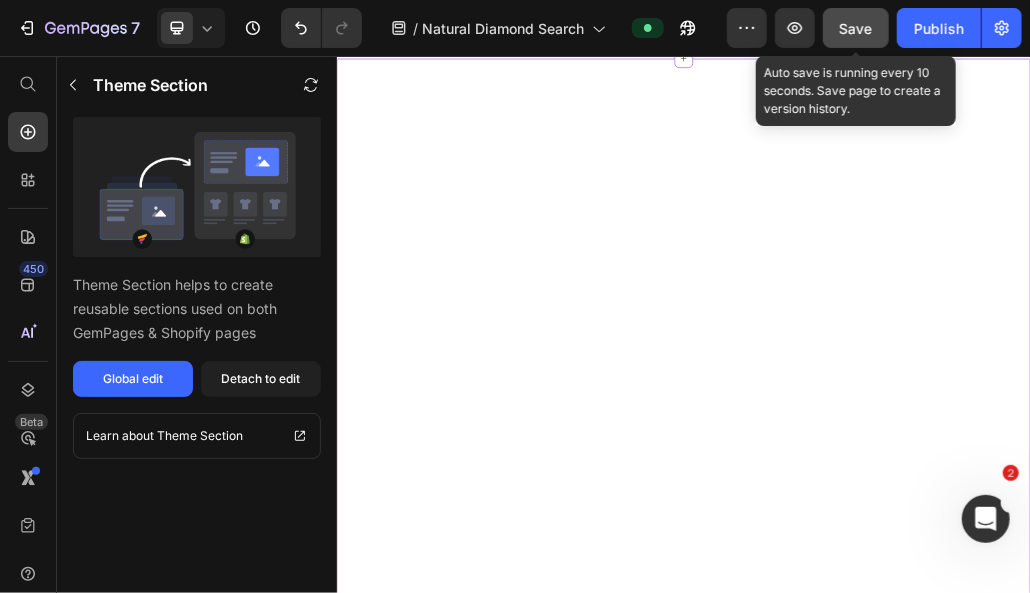 click on "Save" at bounding box center (856, 28) 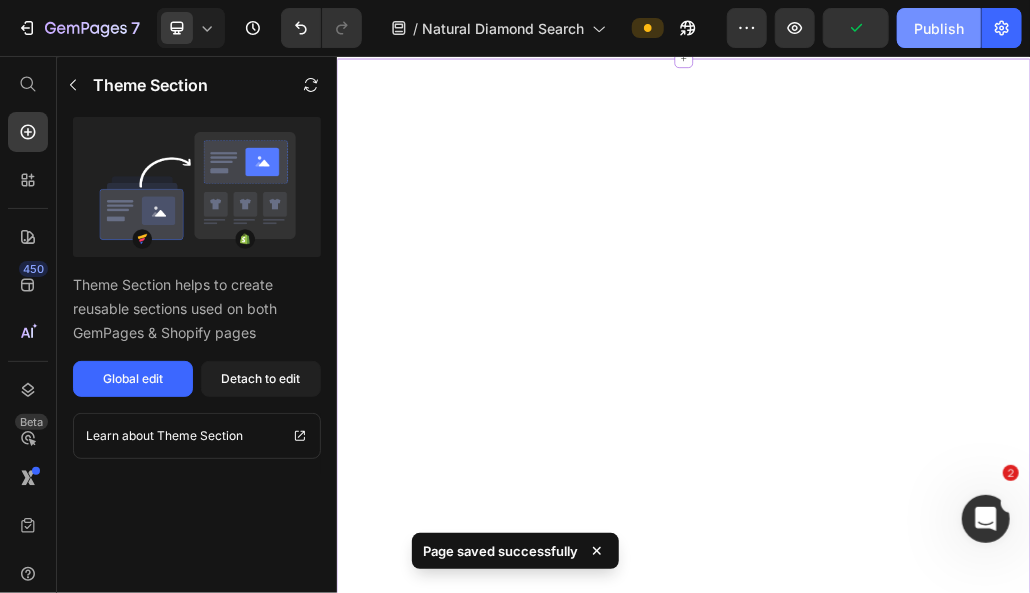 click on "Publish" at bounding box center (939, 28) 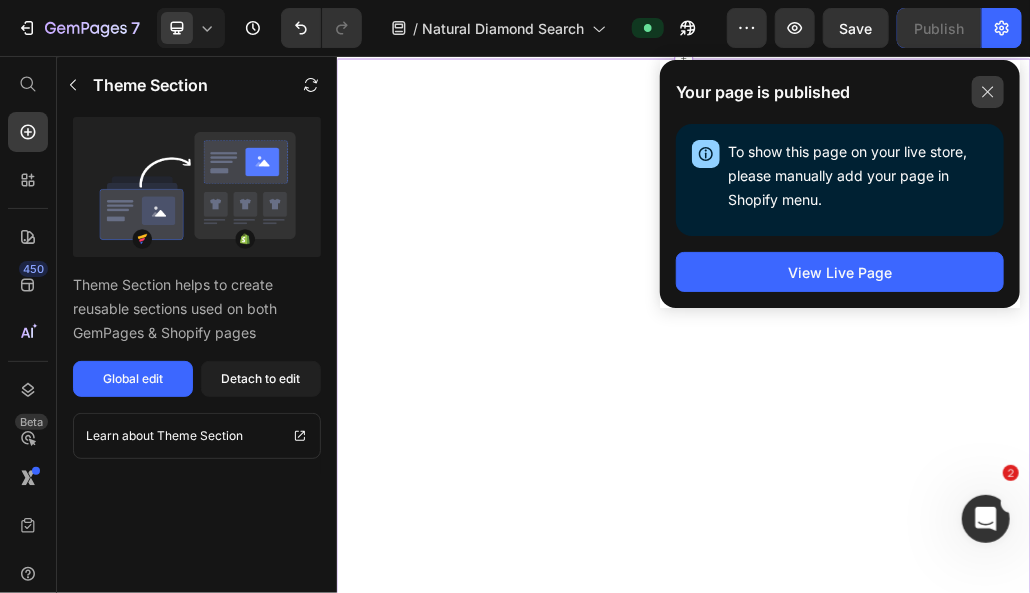 click 